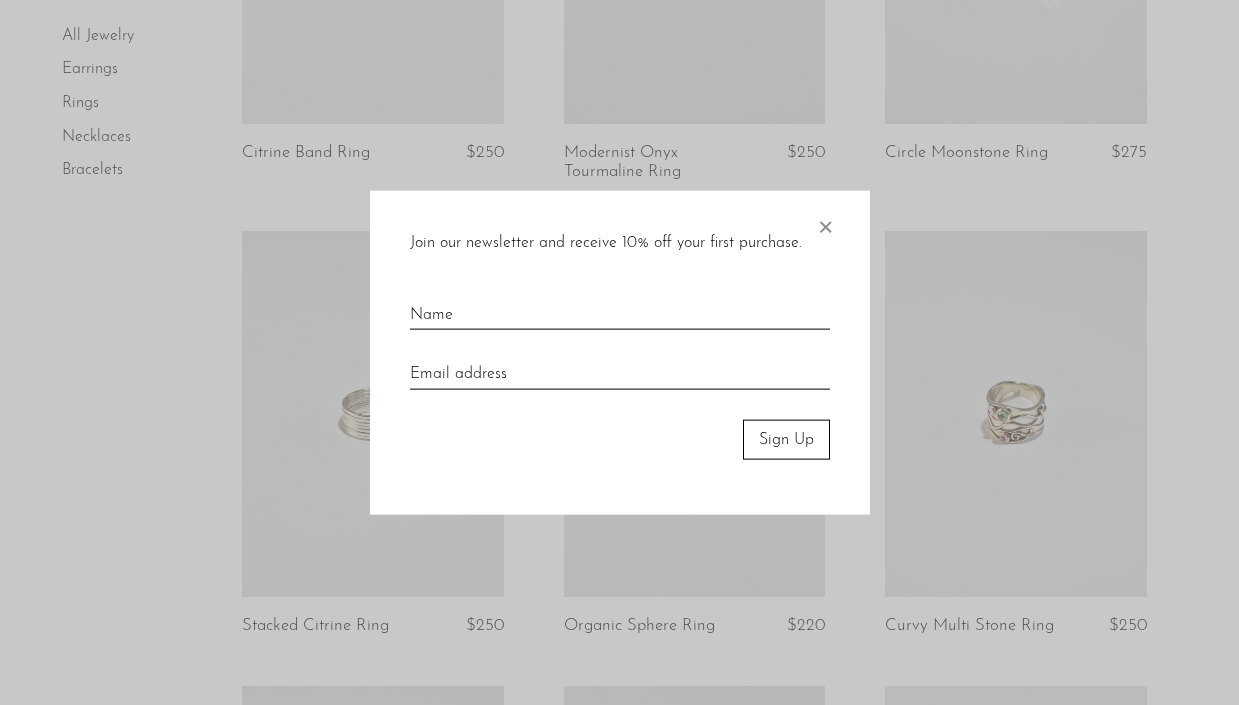 scroll, scrollTop: 434, scrollLeft: 0, axis: vertical 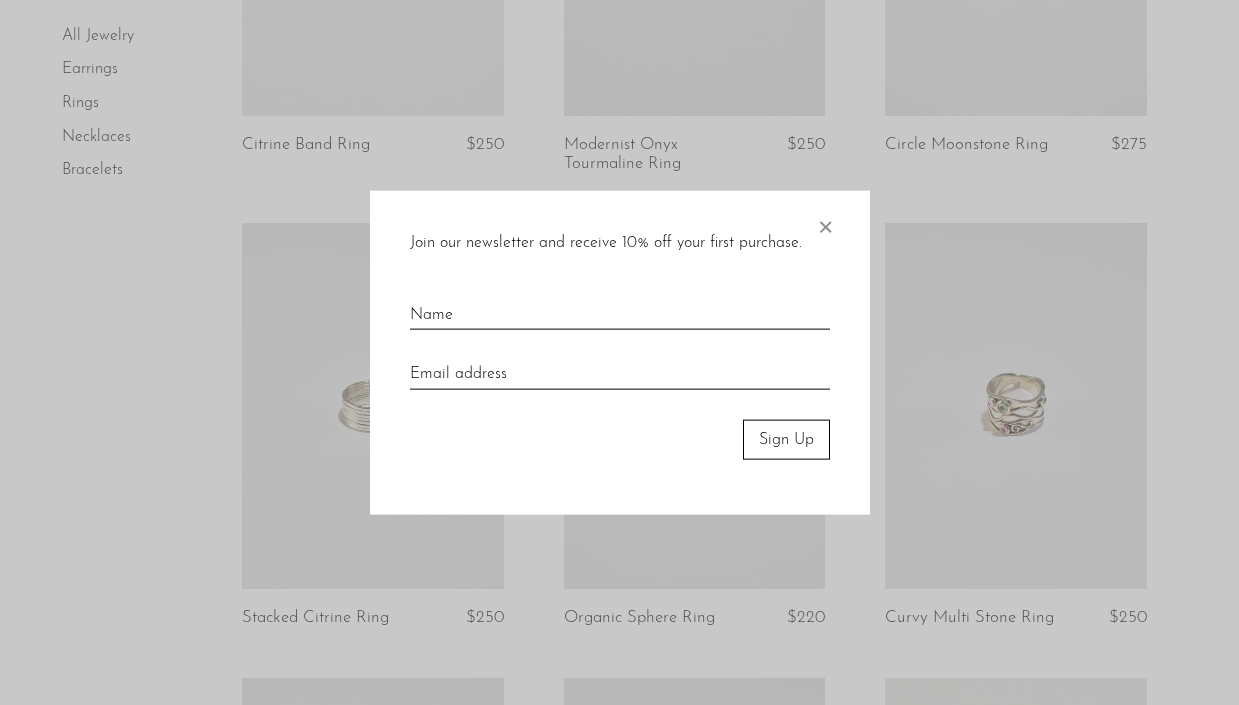 click on "×" at bounding box center (825, 222) 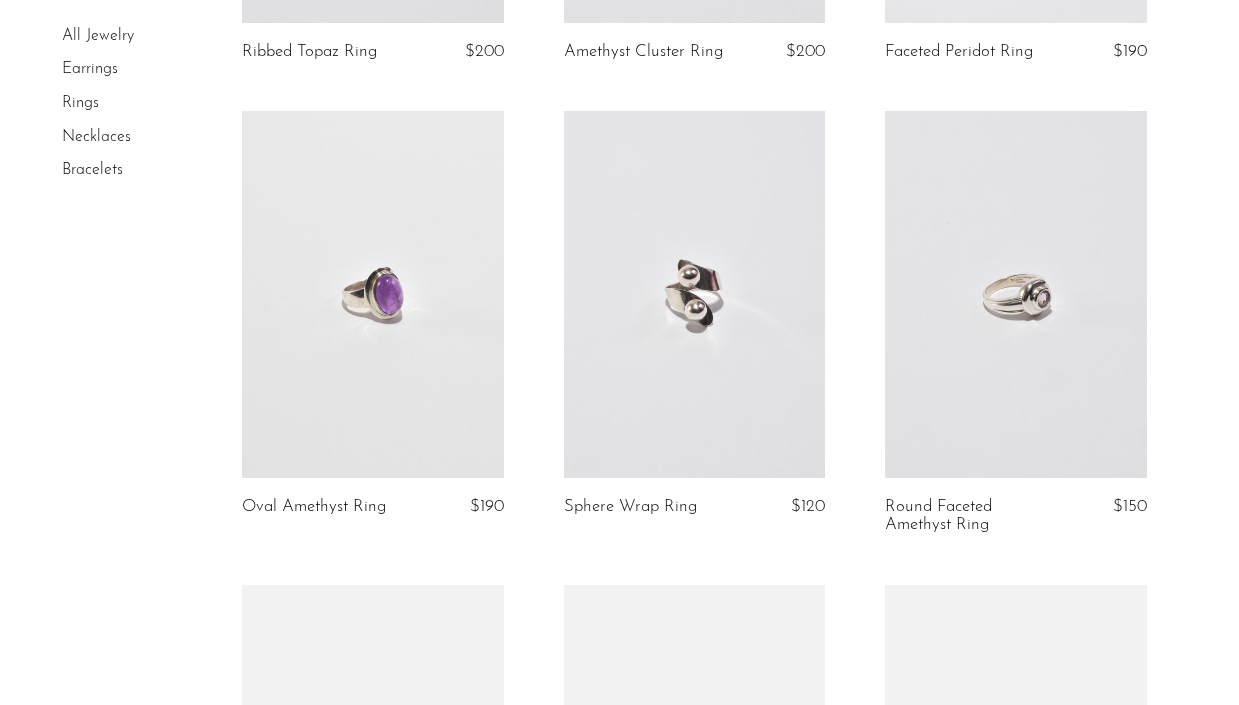 scroll, scrollTop: 2995, scrollLeft: 0, axis: vertical 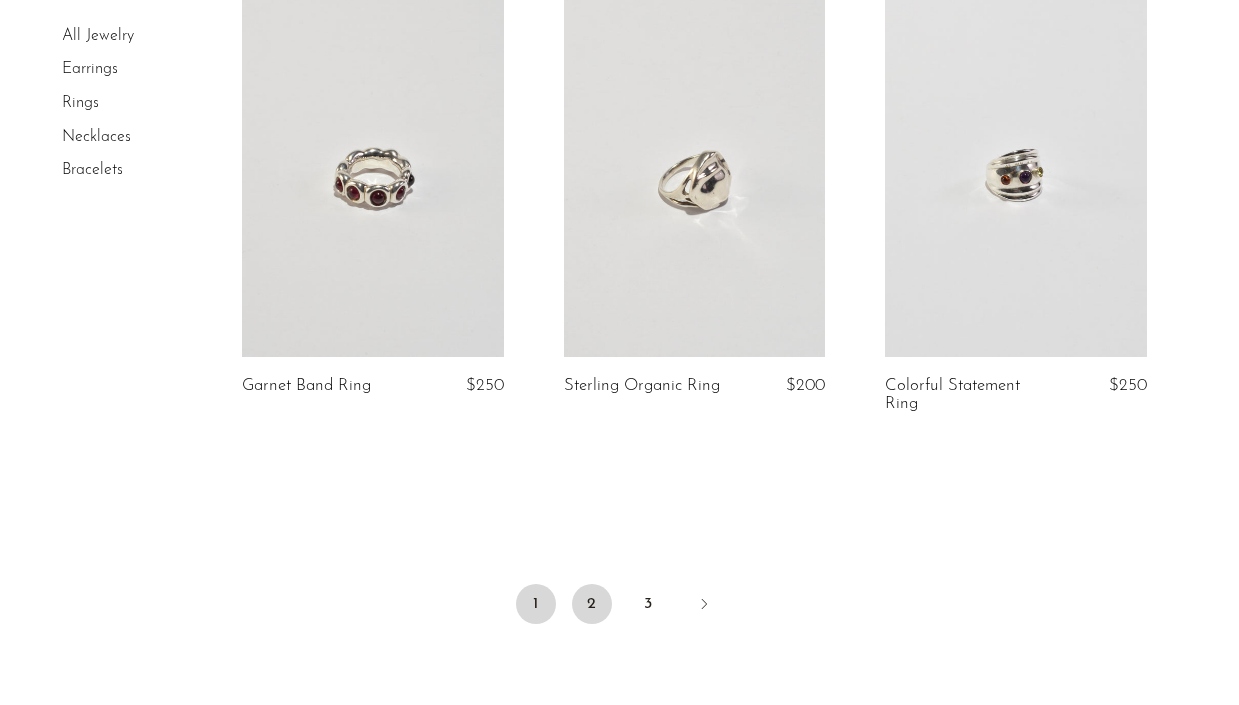 click on "2" at bounding box center (592, 604) 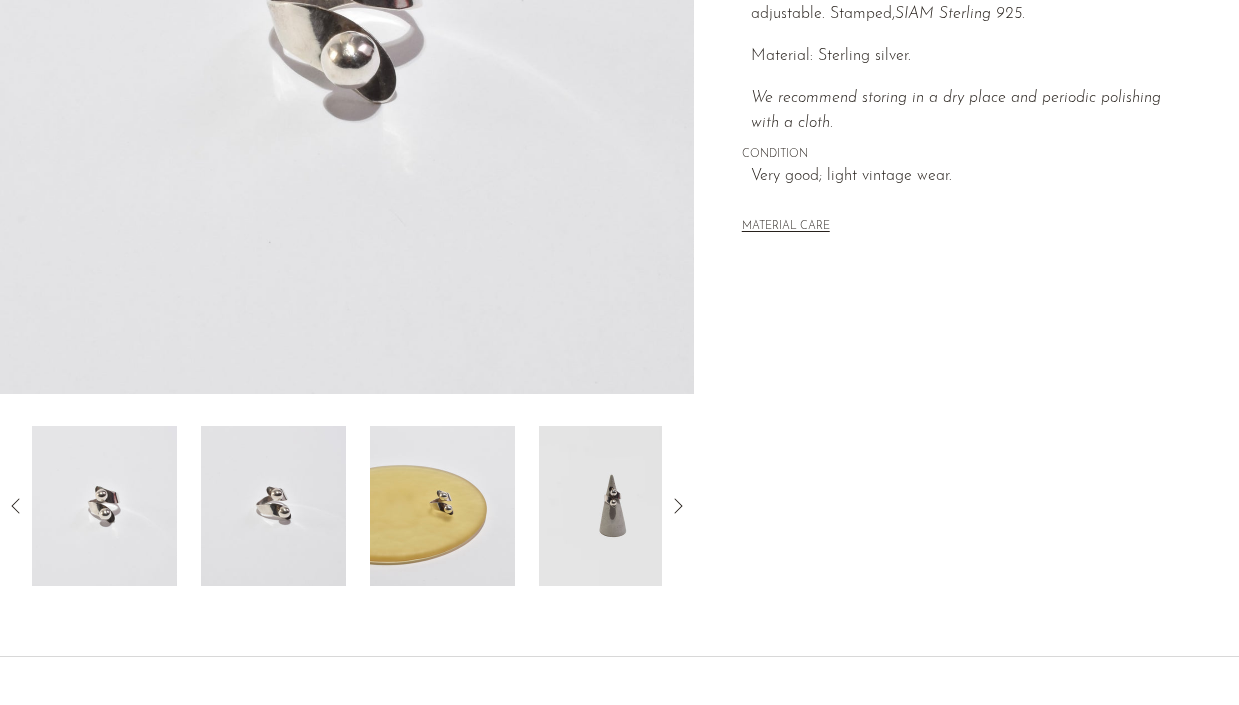 scroll, scrollTop: 597, scrollLeft: 0, axis: vertical 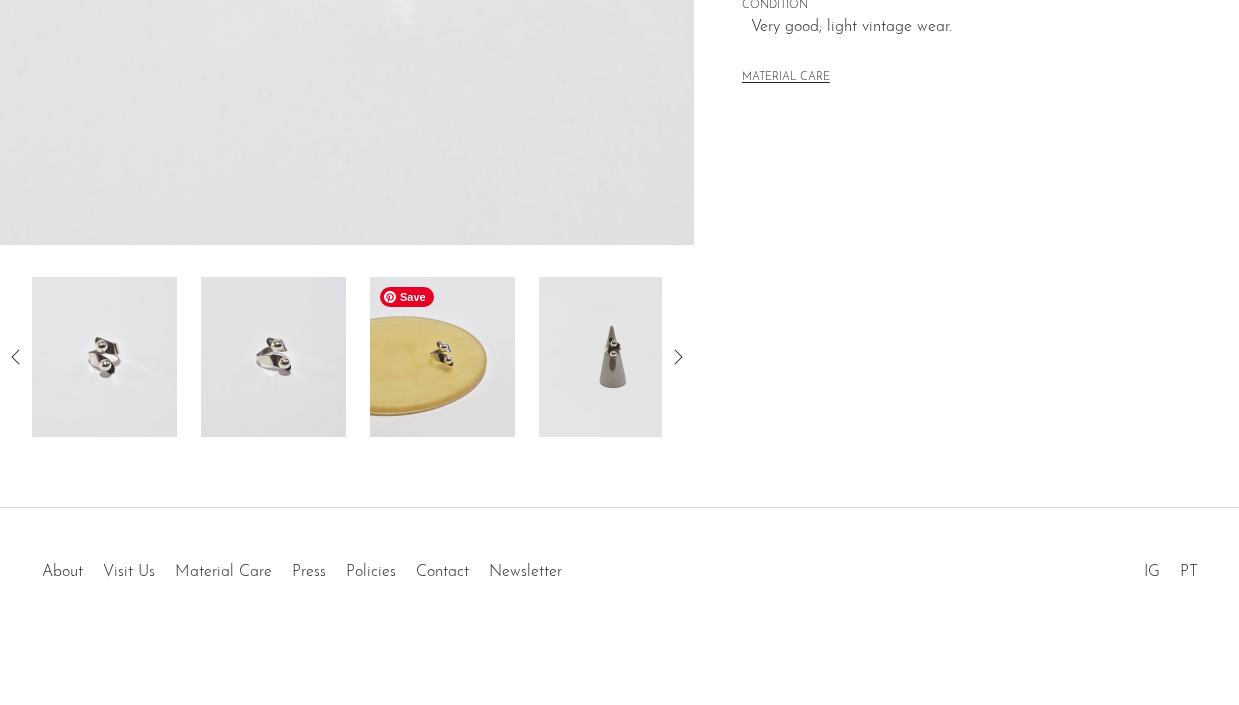 click at bounding box center (442, 357) 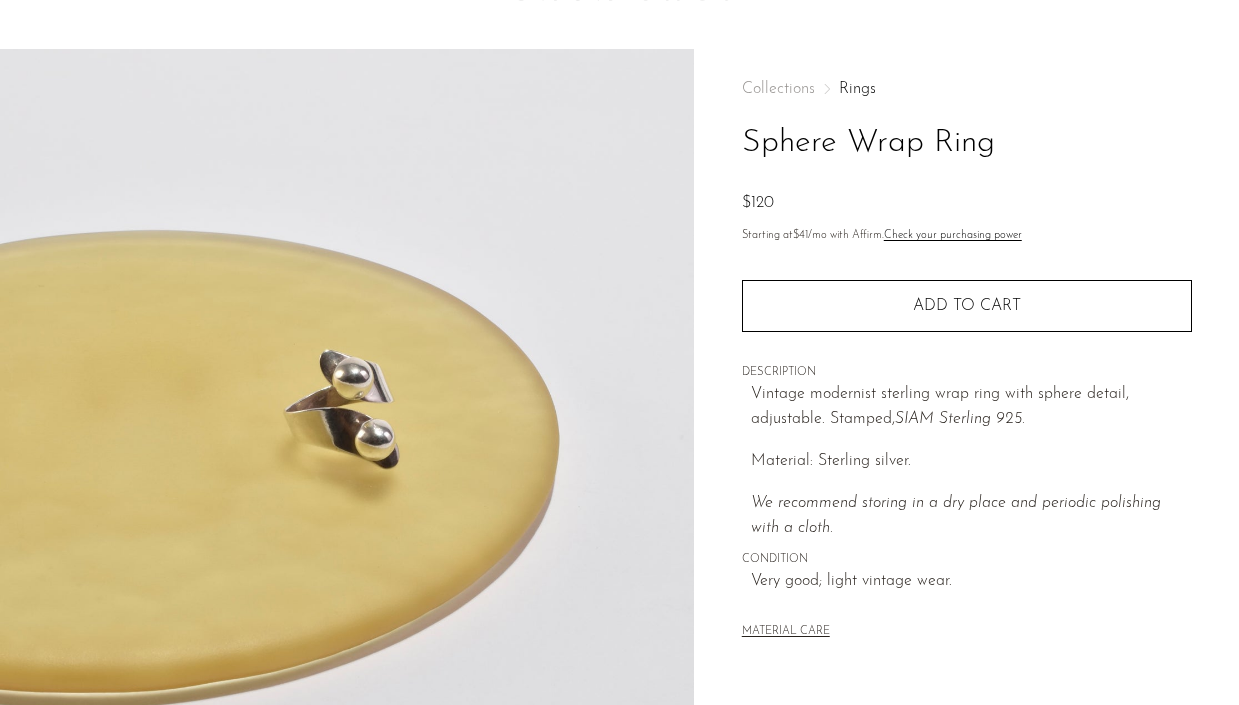 scroll, scrollTop: 7, scrollLeft: 0, axis: vertical 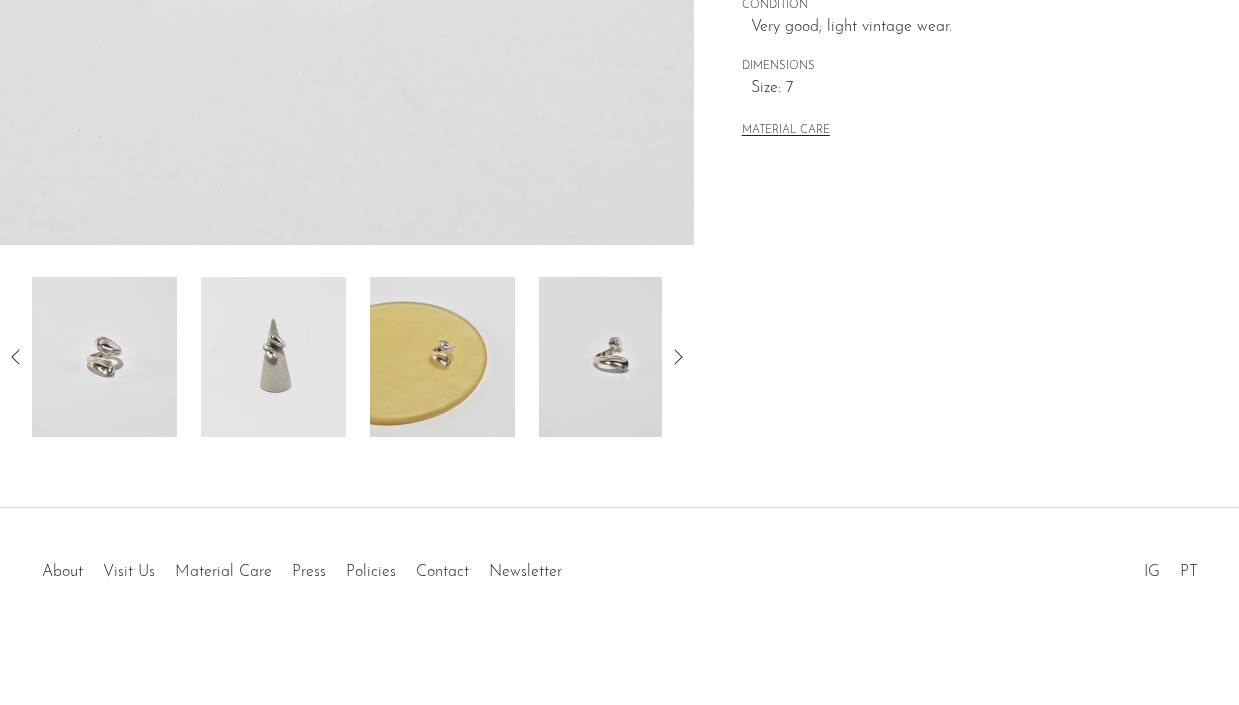 click at bounding box center [611, 357] 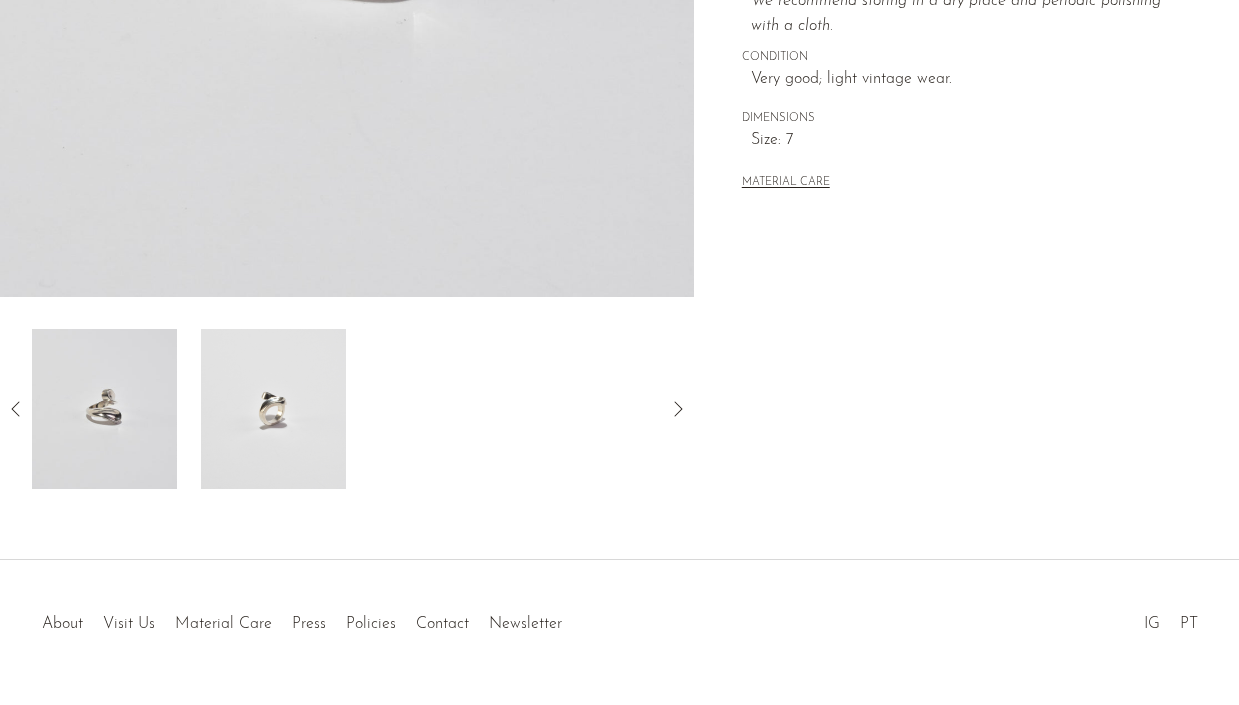 scroll, scrollTop: 597, scrollLeft: 0, axis: vertical 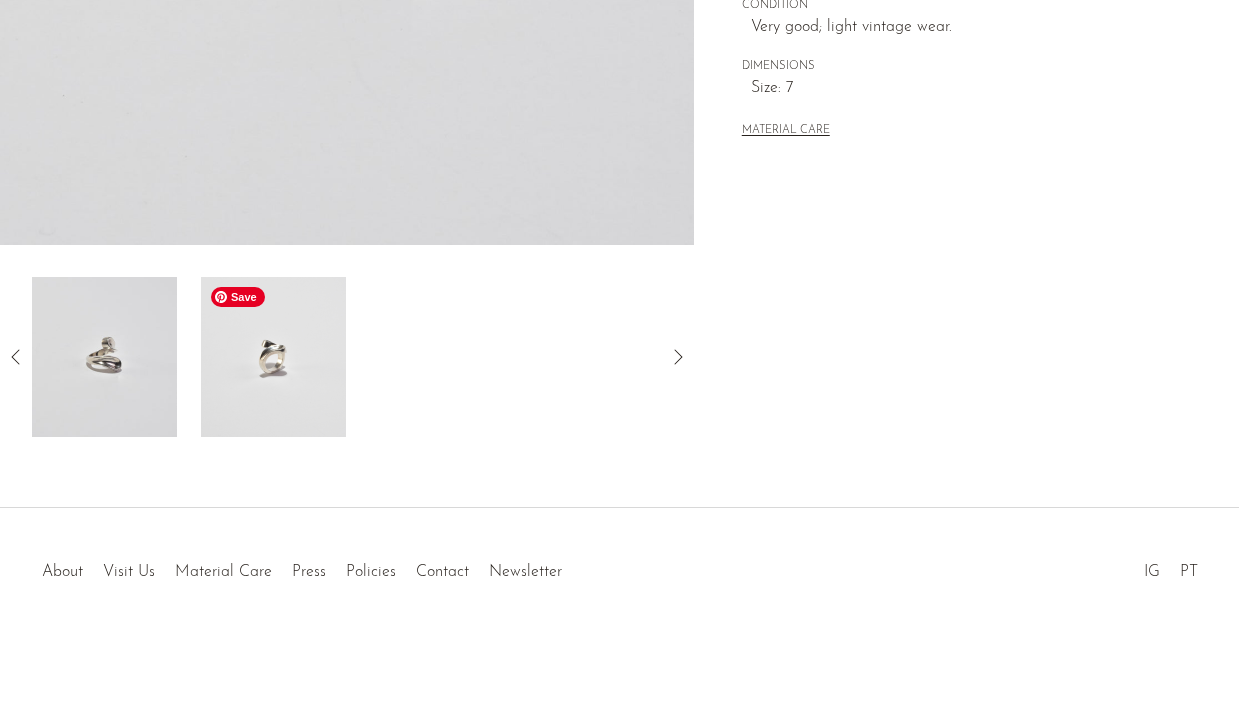 click at bounding box center (347, 357) 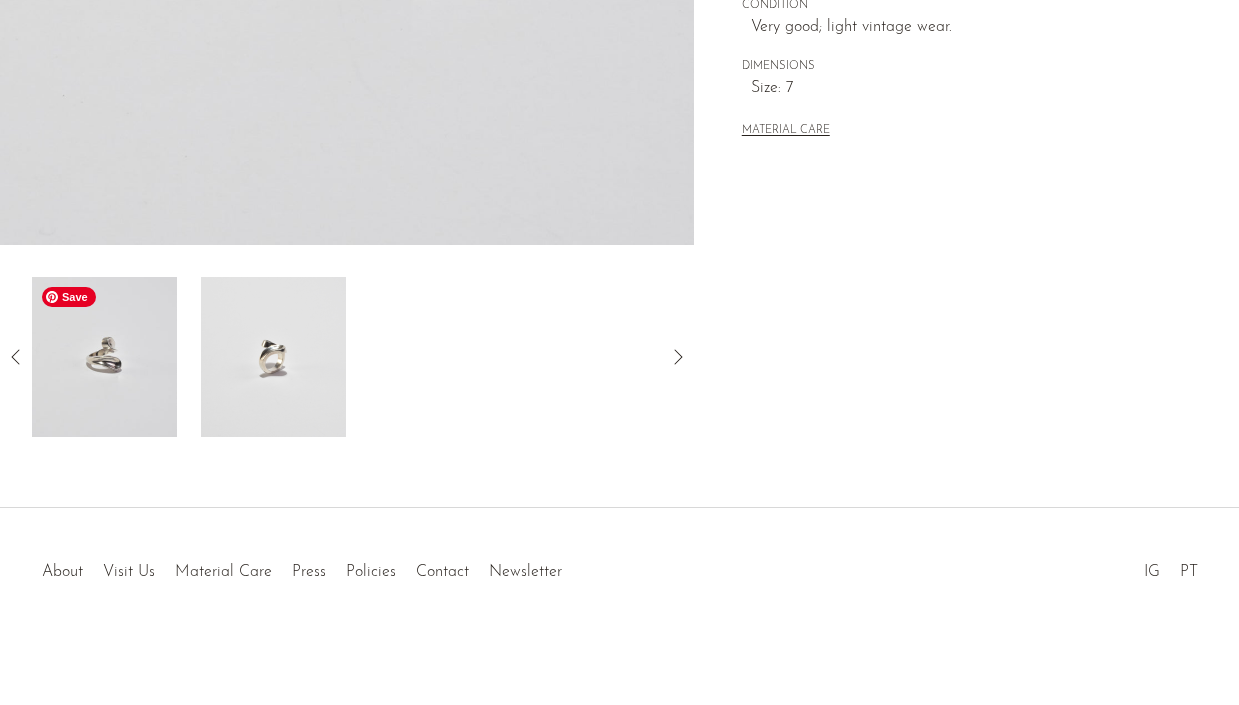 click at bounding box center (104, 357) 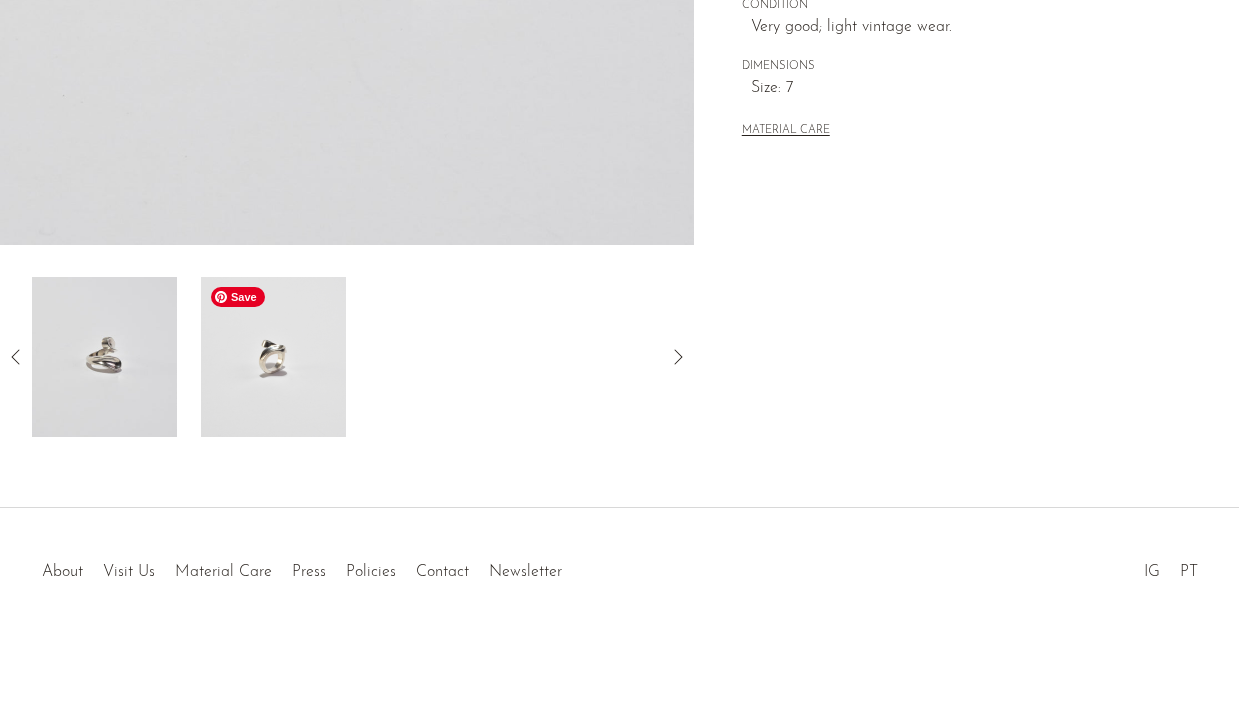 click at bounding box center (273, 357) 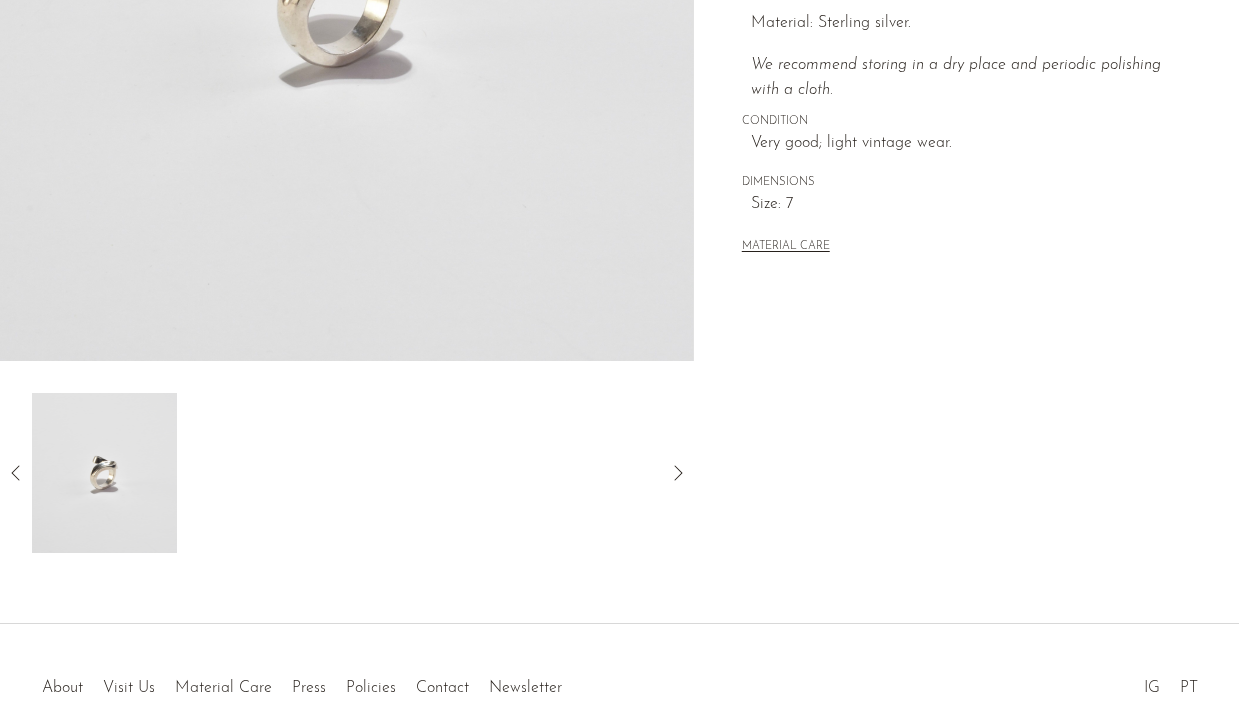 scroll, scrollTop: 476, scrollLeft: 0, axis: vertical 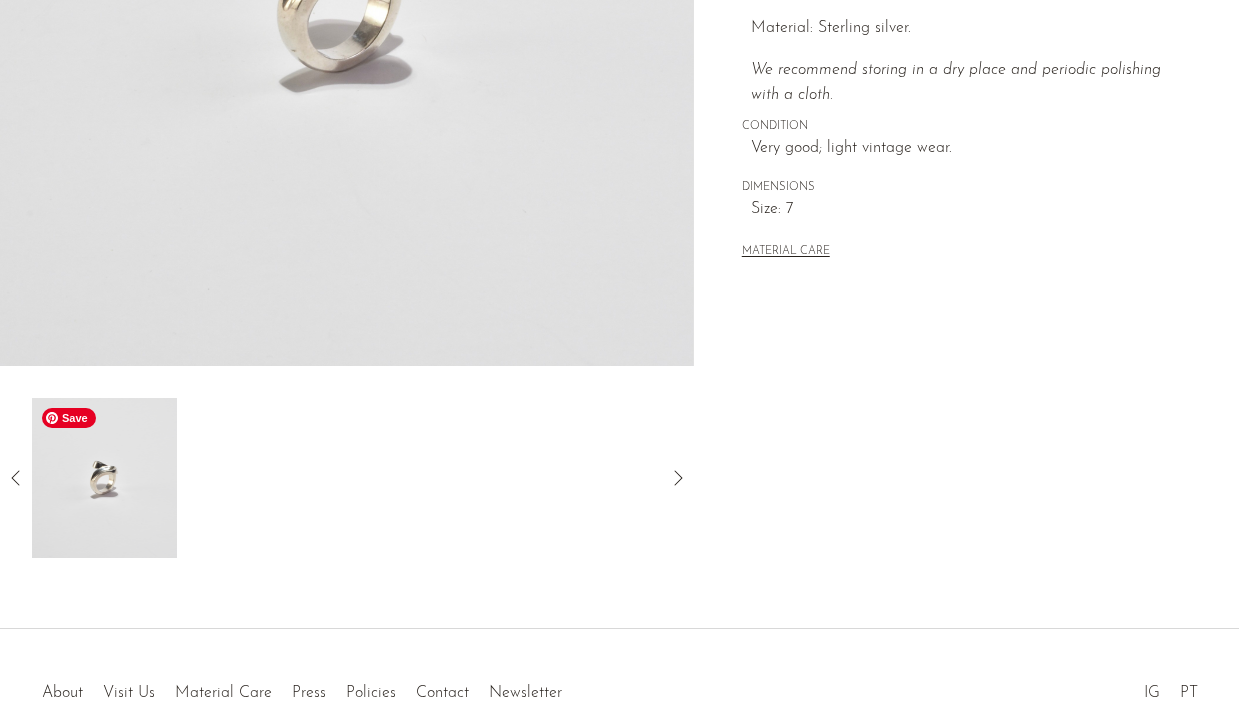 click 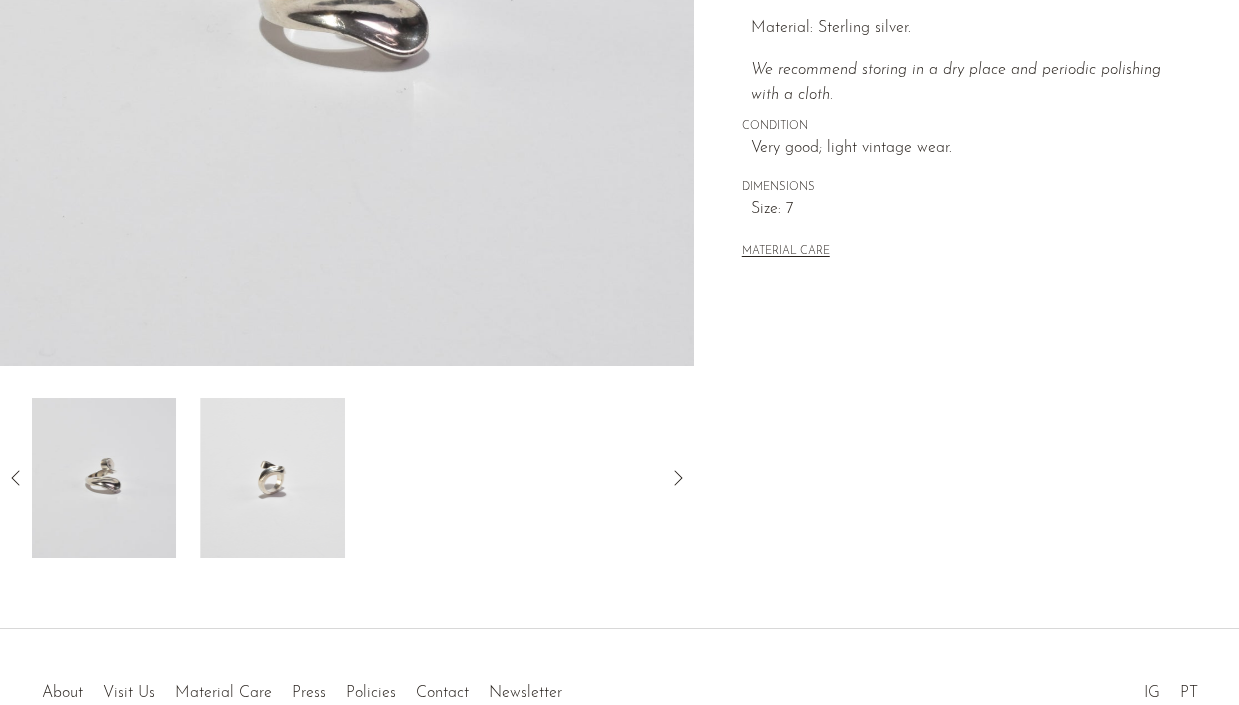 click 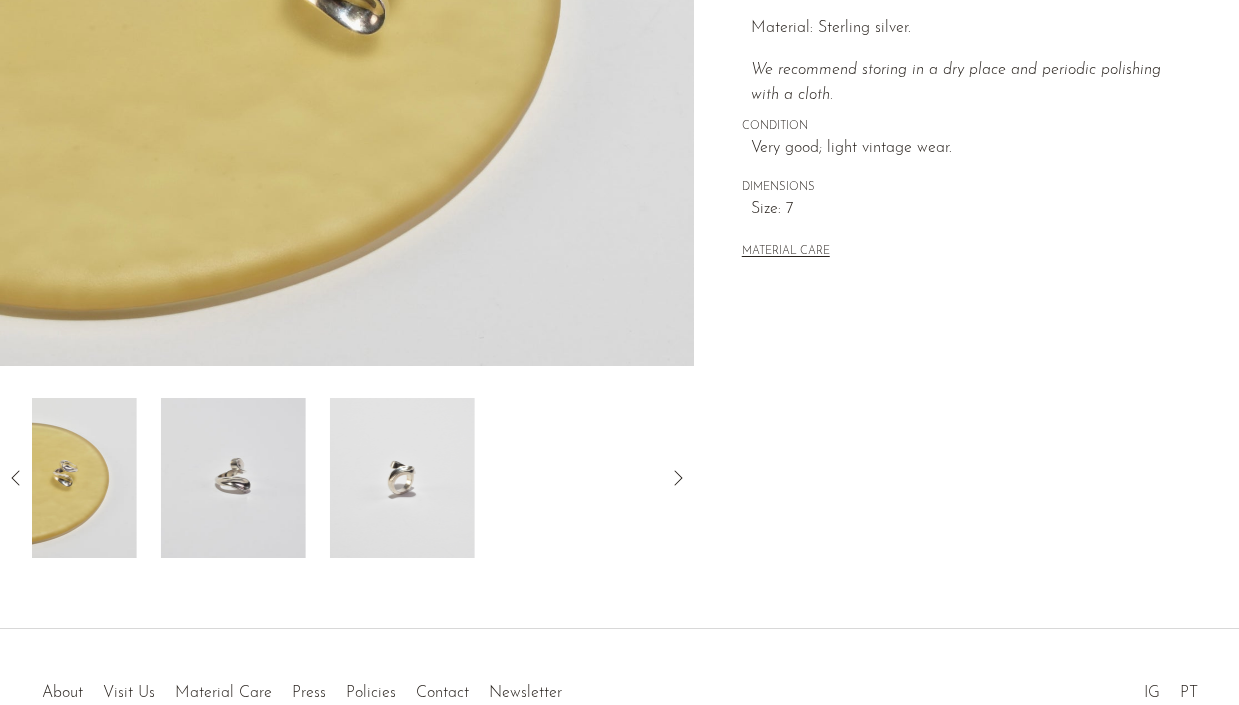 click 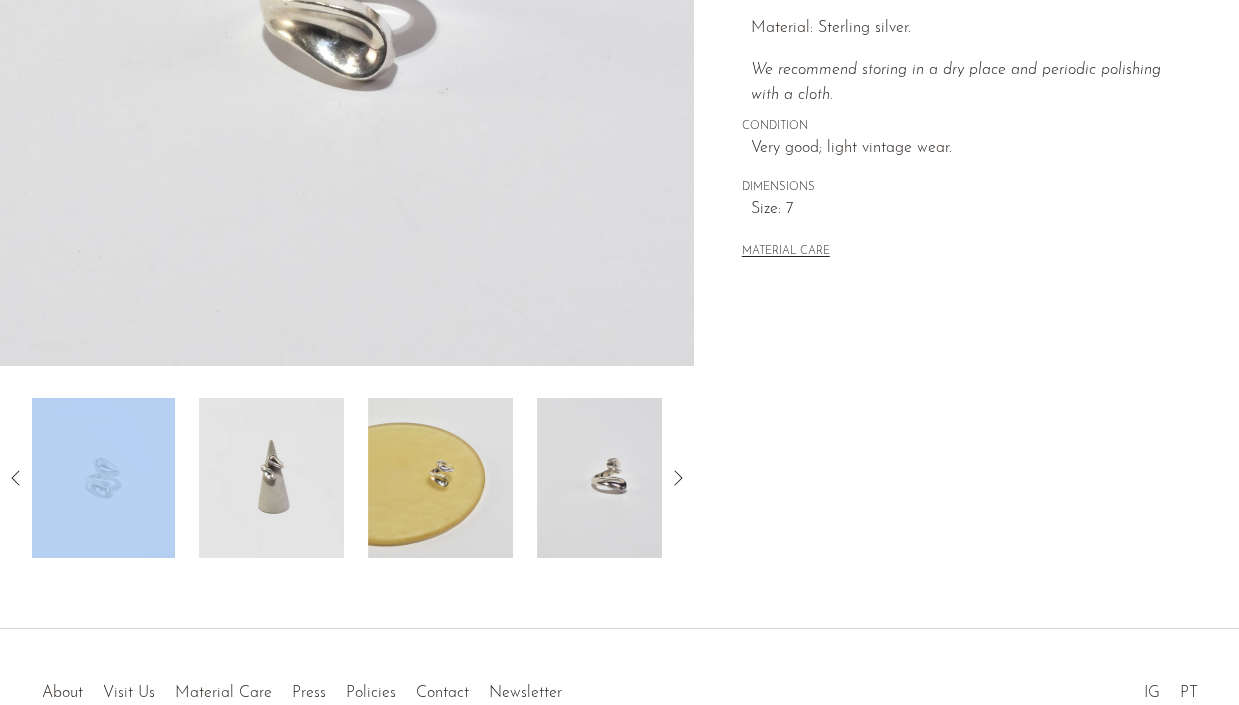 click 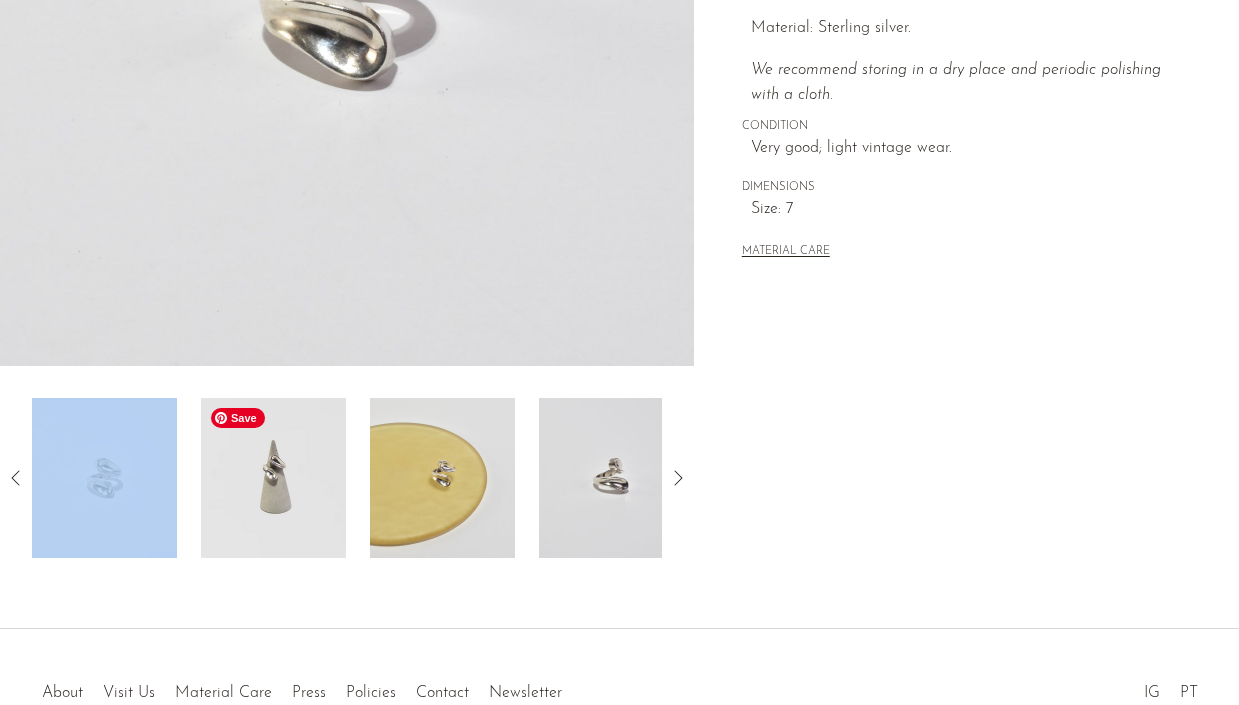 click at bounding box center (273, 478) 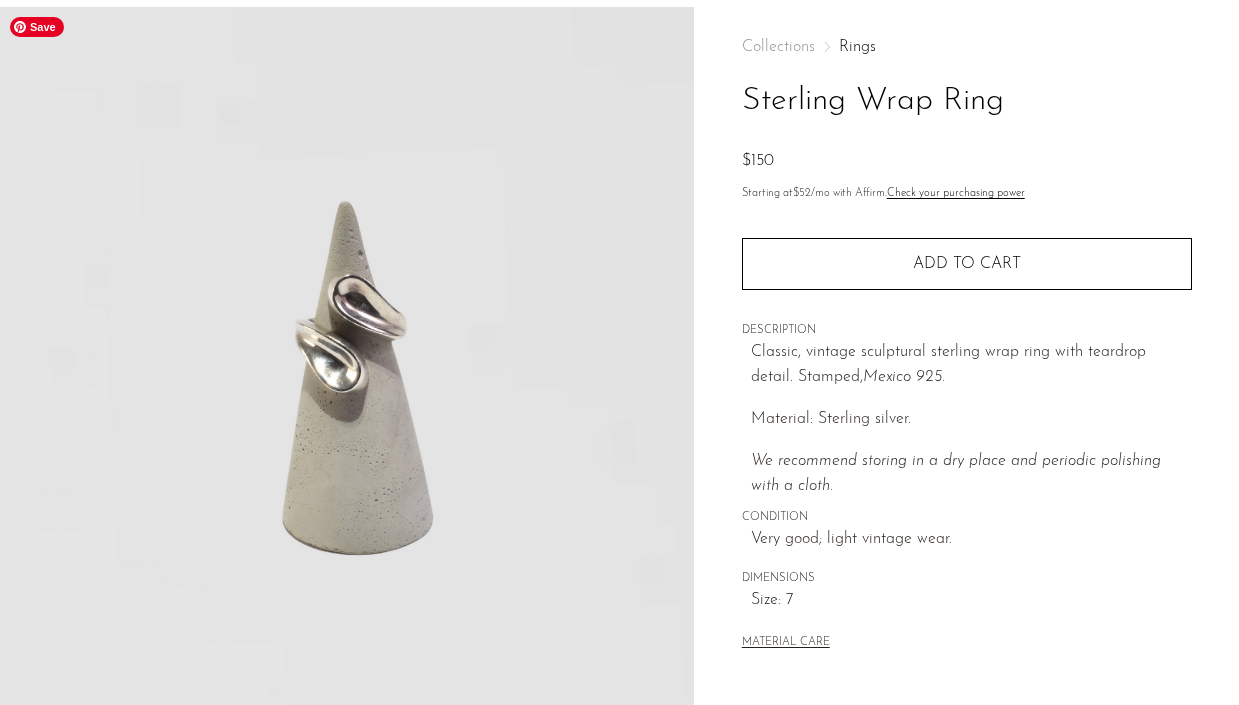 scroll, scrollTop: 26, scrollLeft: 0, axis: vertical 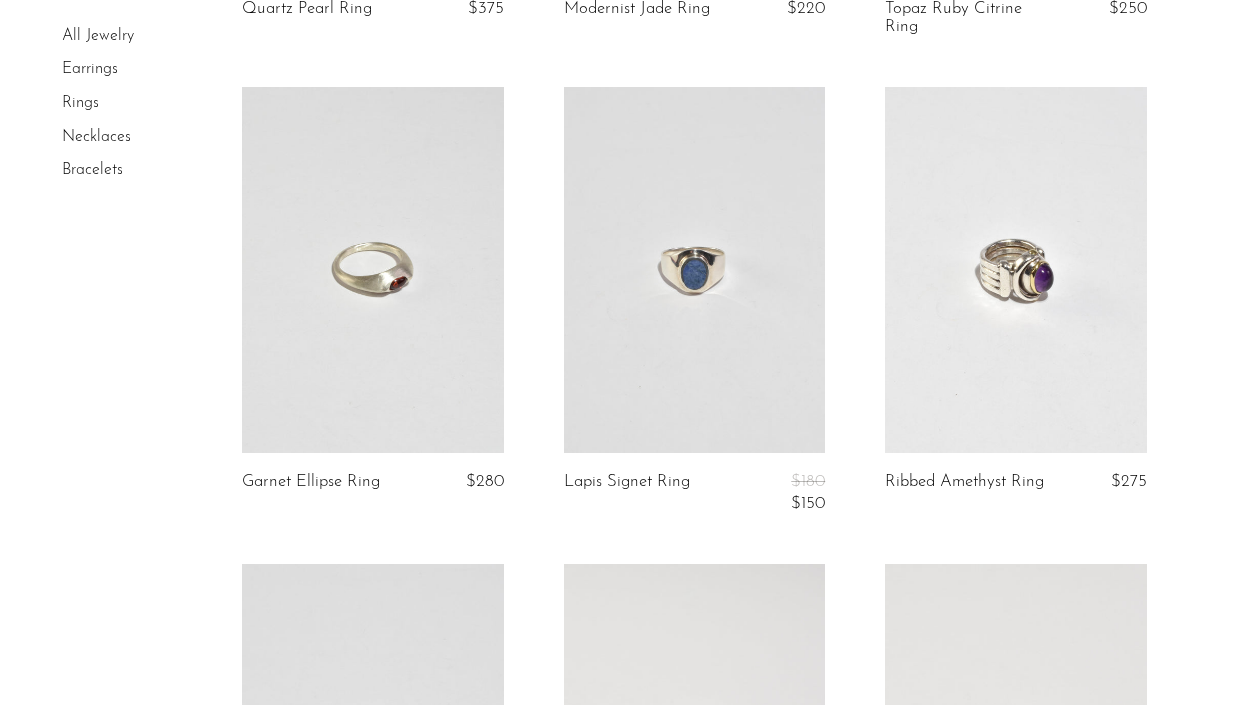 click at bounding box center [695, 270] 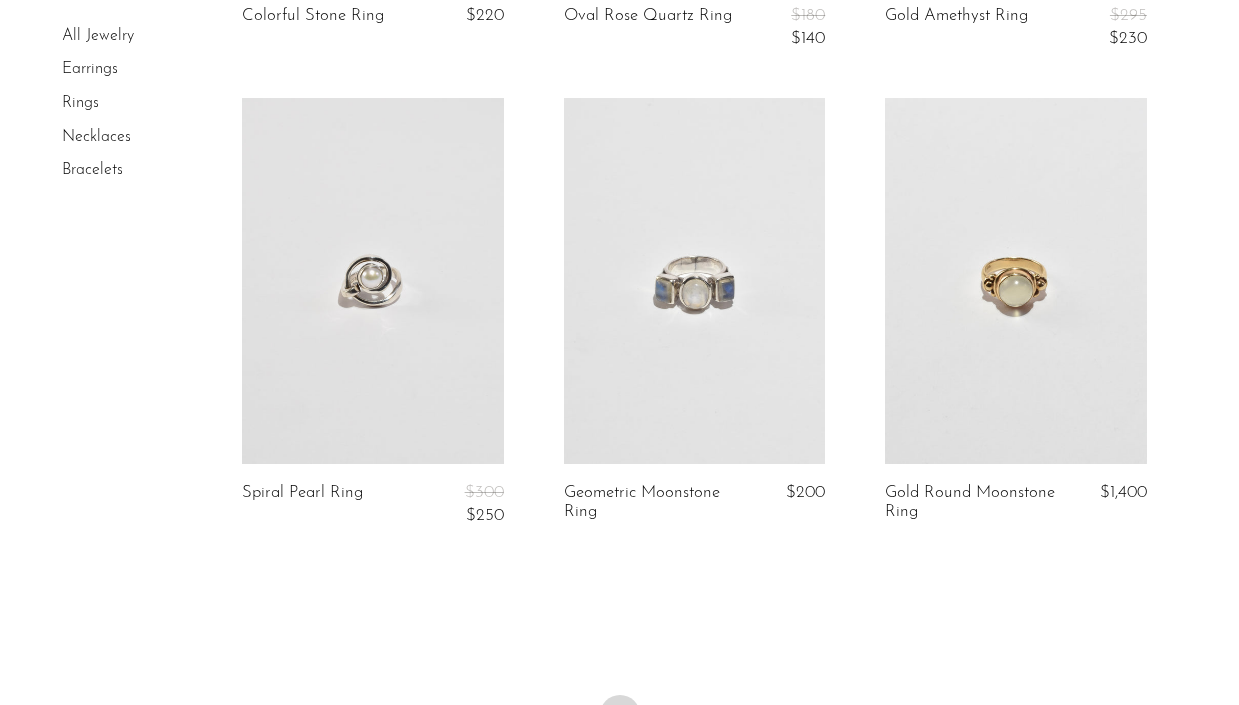 scroll, scrollTop: 5580, scrollLeft: 0, axis: vertical 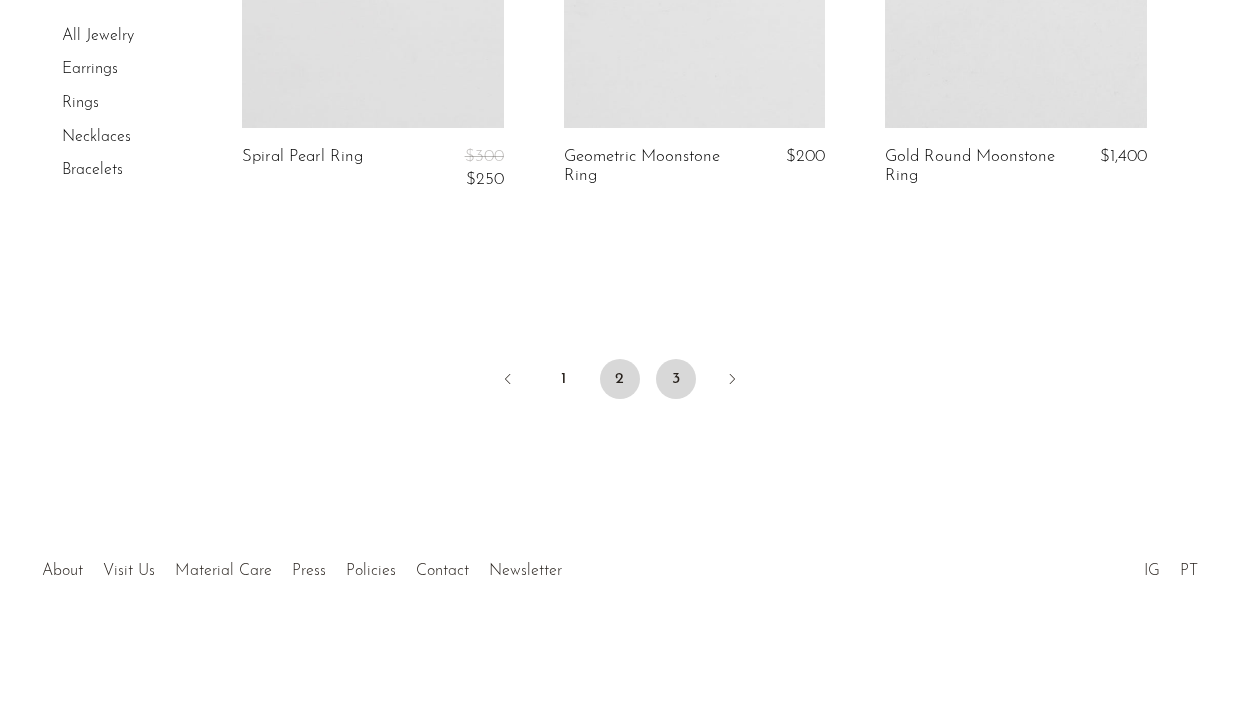click on "3" at bounding box center [676, 379] 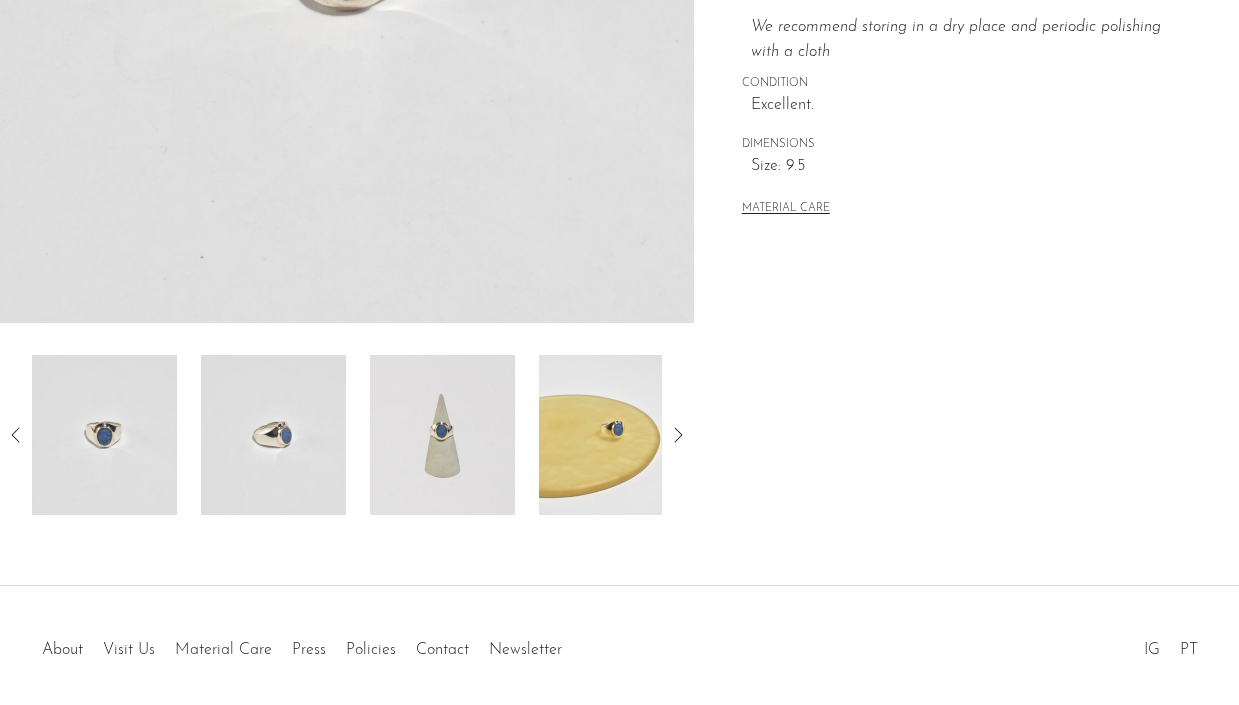 scroll, scrollTop: 587, scrollLeft: 0, axis: vertical 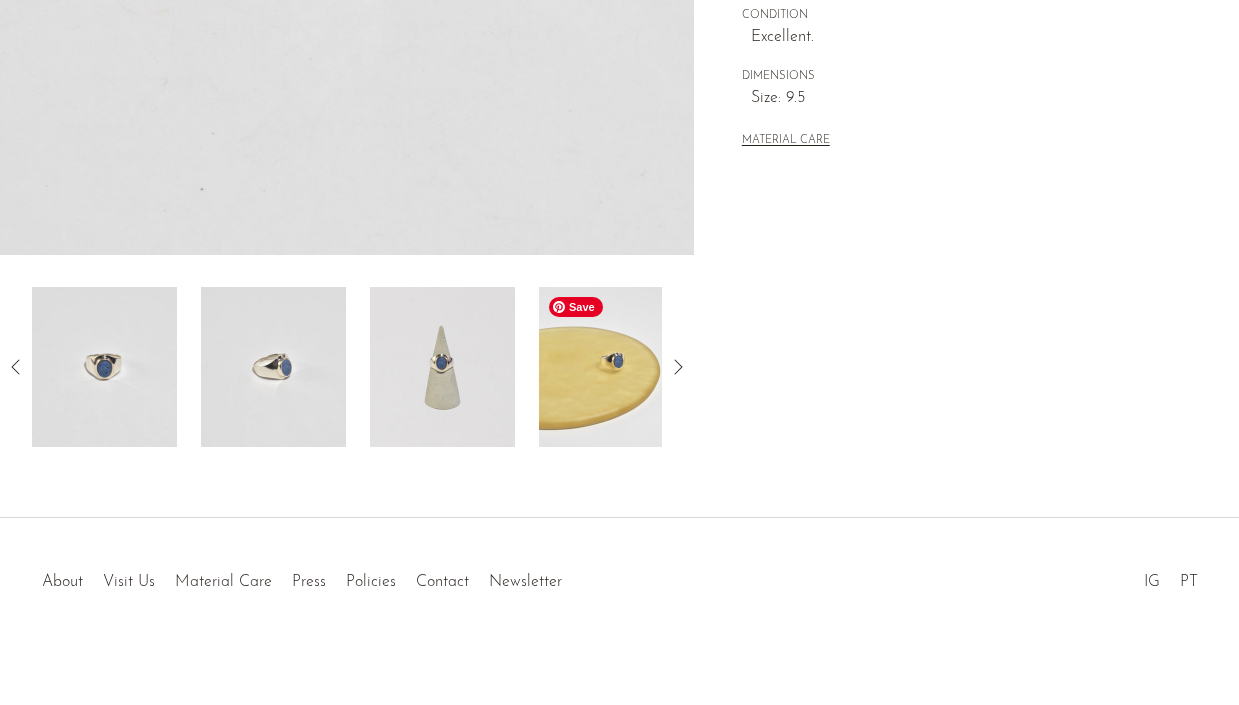 click at bounding box center (611, 367) 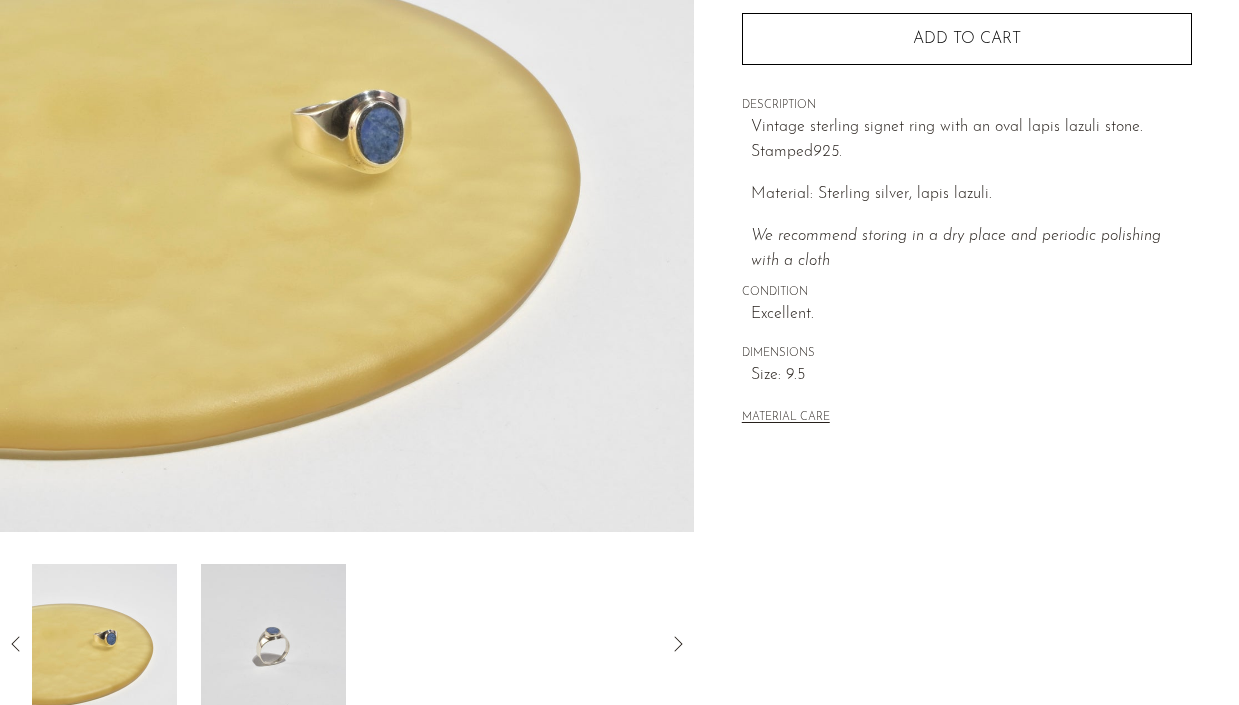 scroll, scrollTop: 231, scrollLeft: 0, axis: vertical 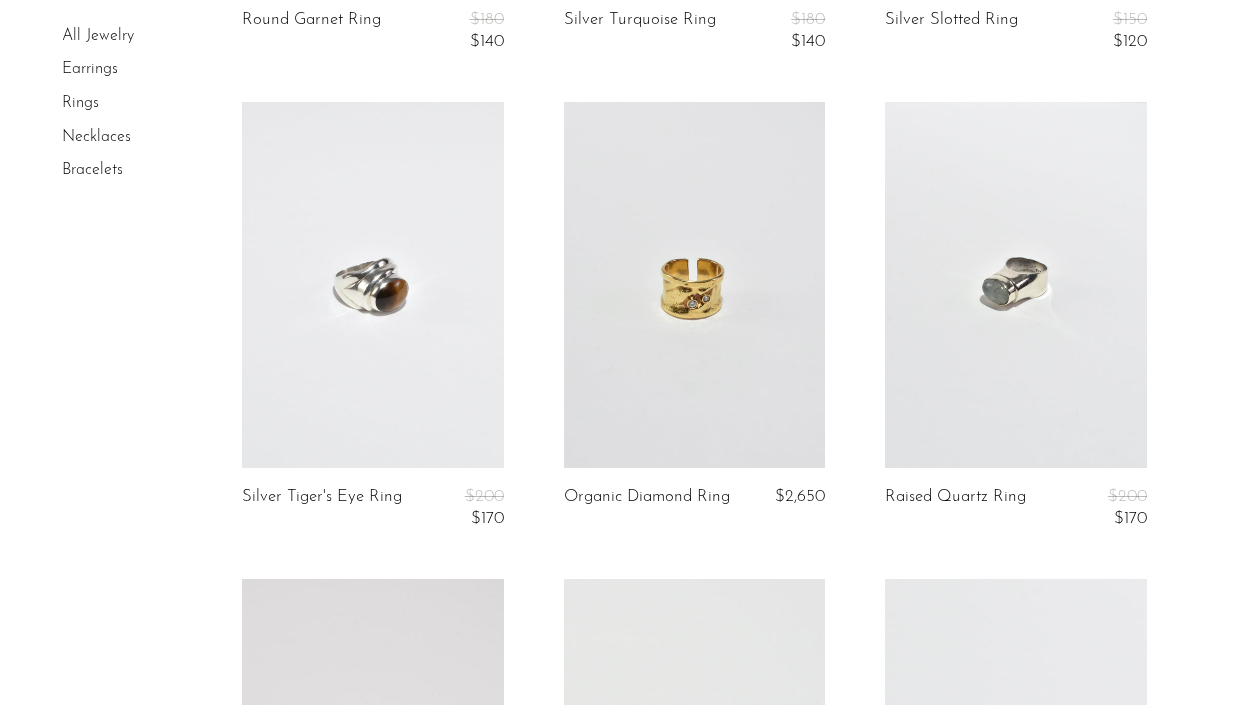 click at bounding box center (695, 285) 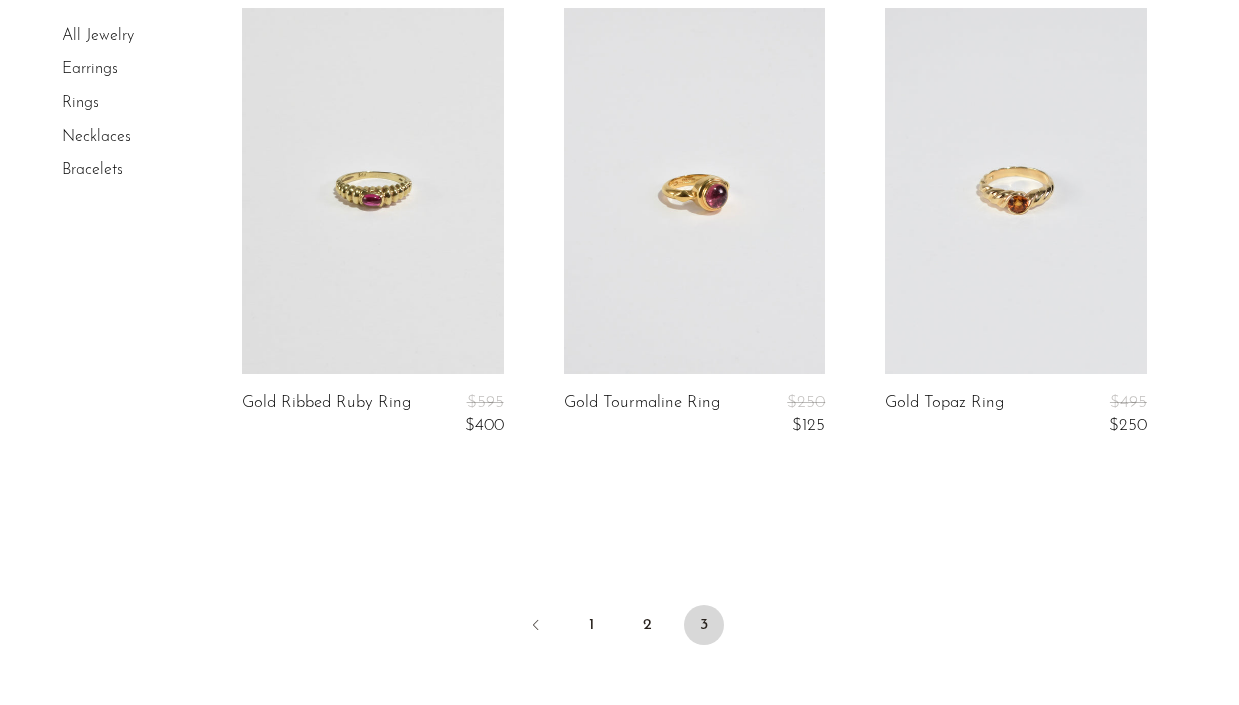 scroll, scrollTop: 4458, scrollLeft: 0, axis: vertical 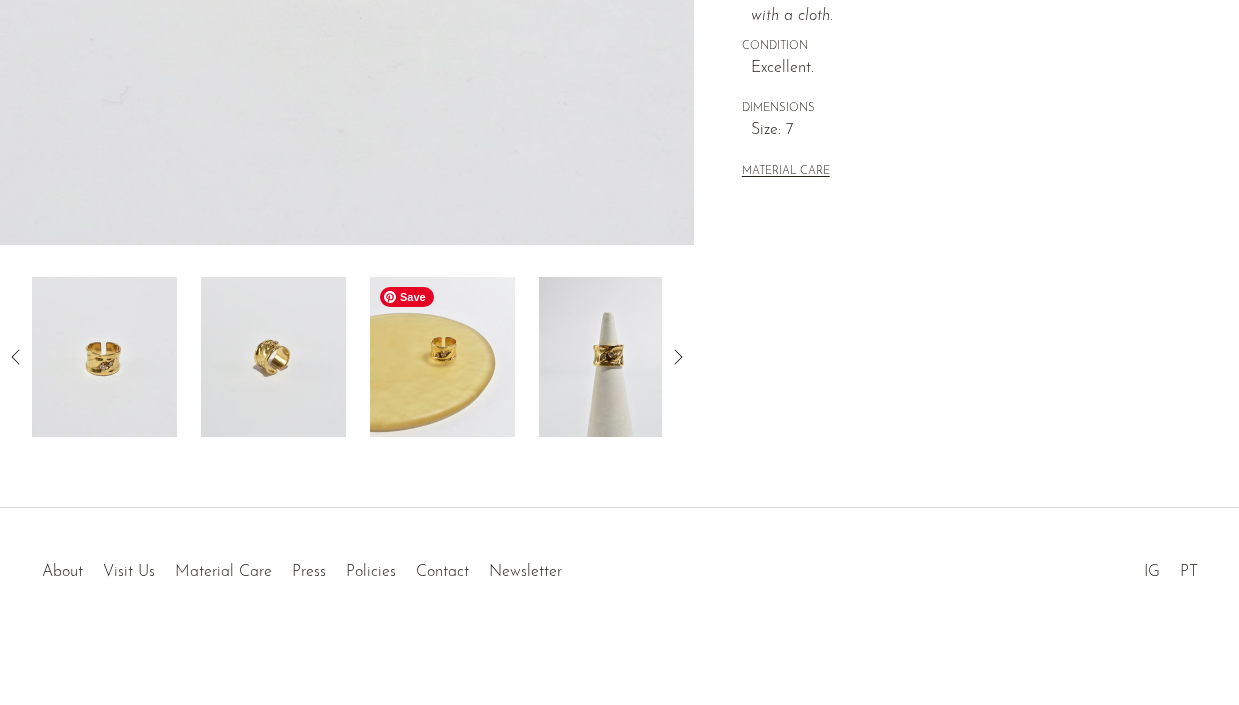 click at bounding box center (442, 357) 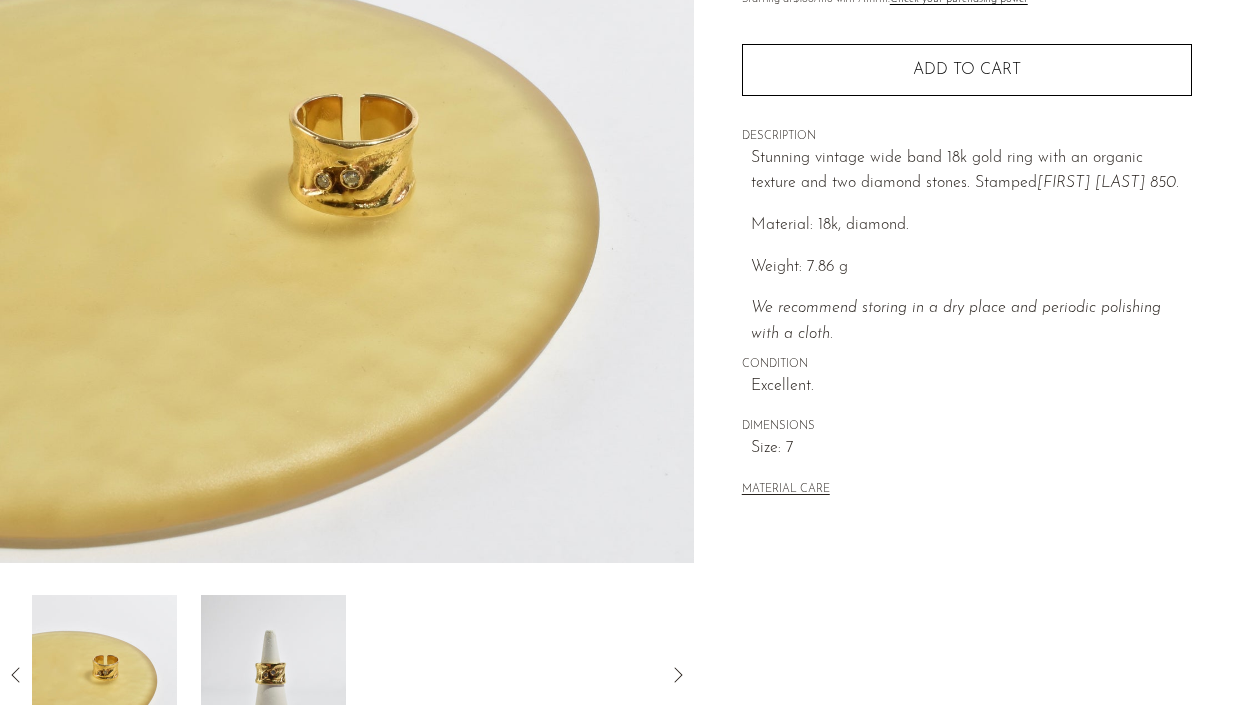 scroll, scrollTop: 222, scrollLeft: 0, axis: vertical 